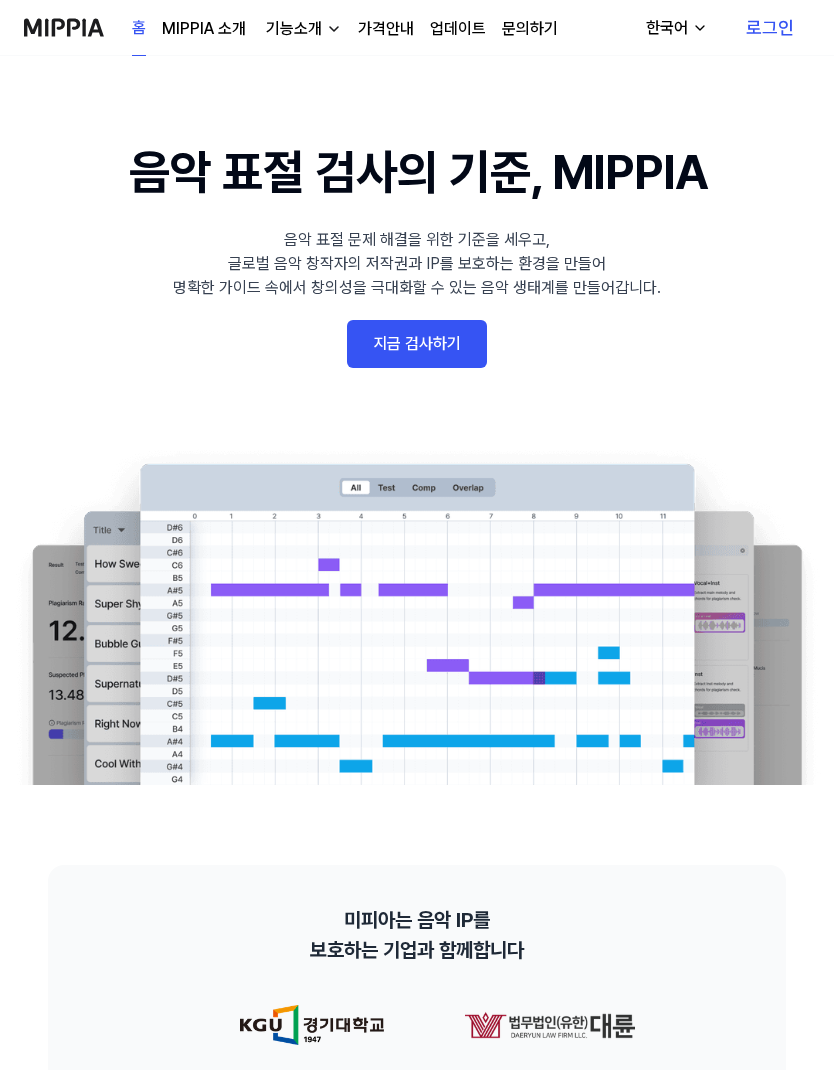 scroll, scrollTop: 0, scrollLeft: 0, axis: both 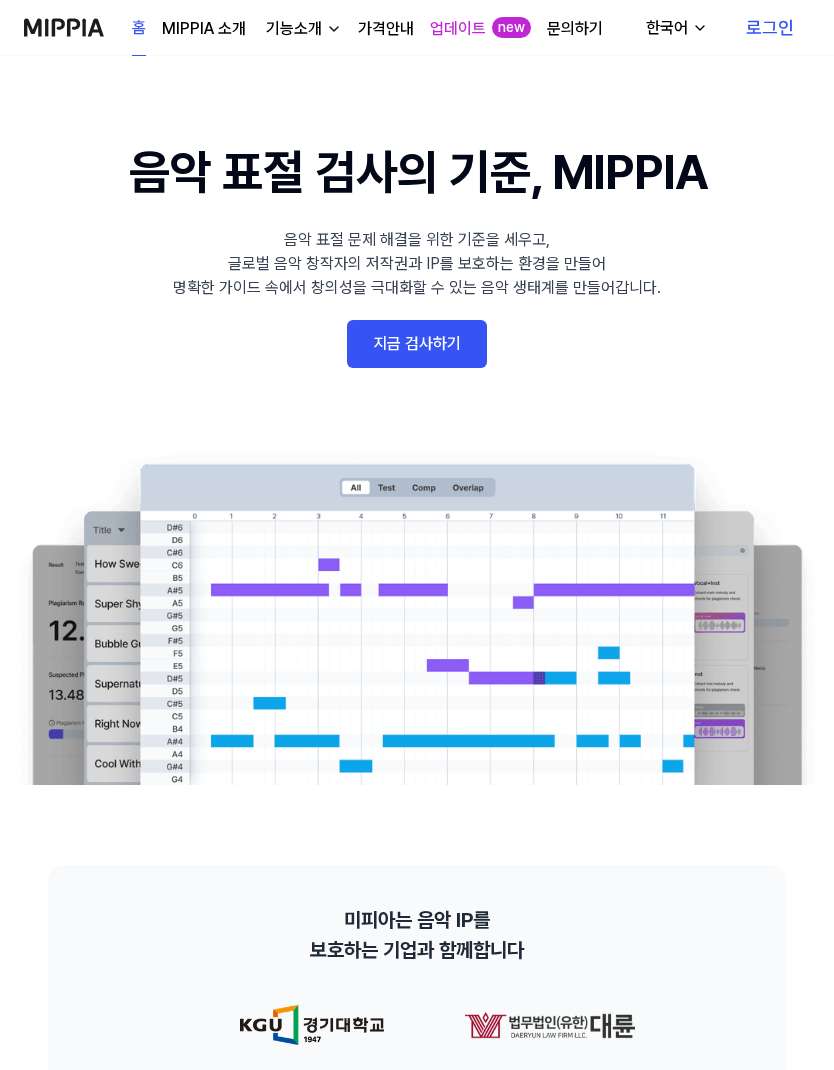 click on "로그인" at bounding box center [770, 28] 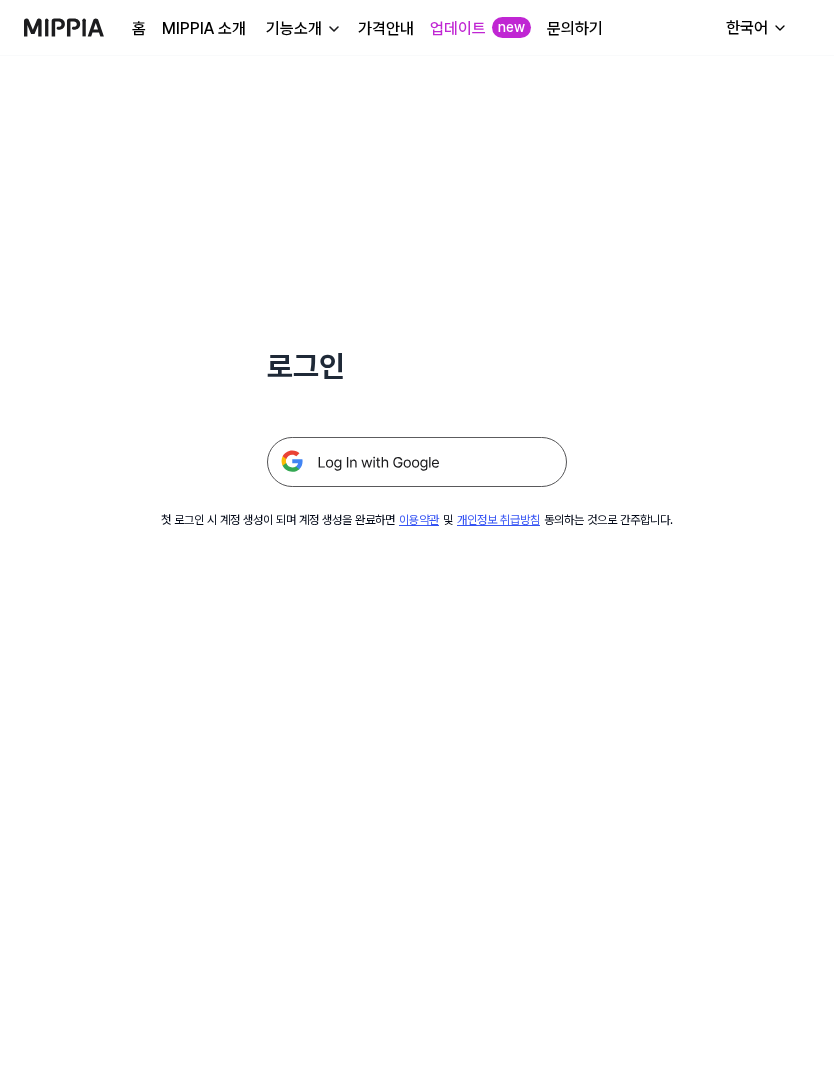 click at bounding box center [417, 462] 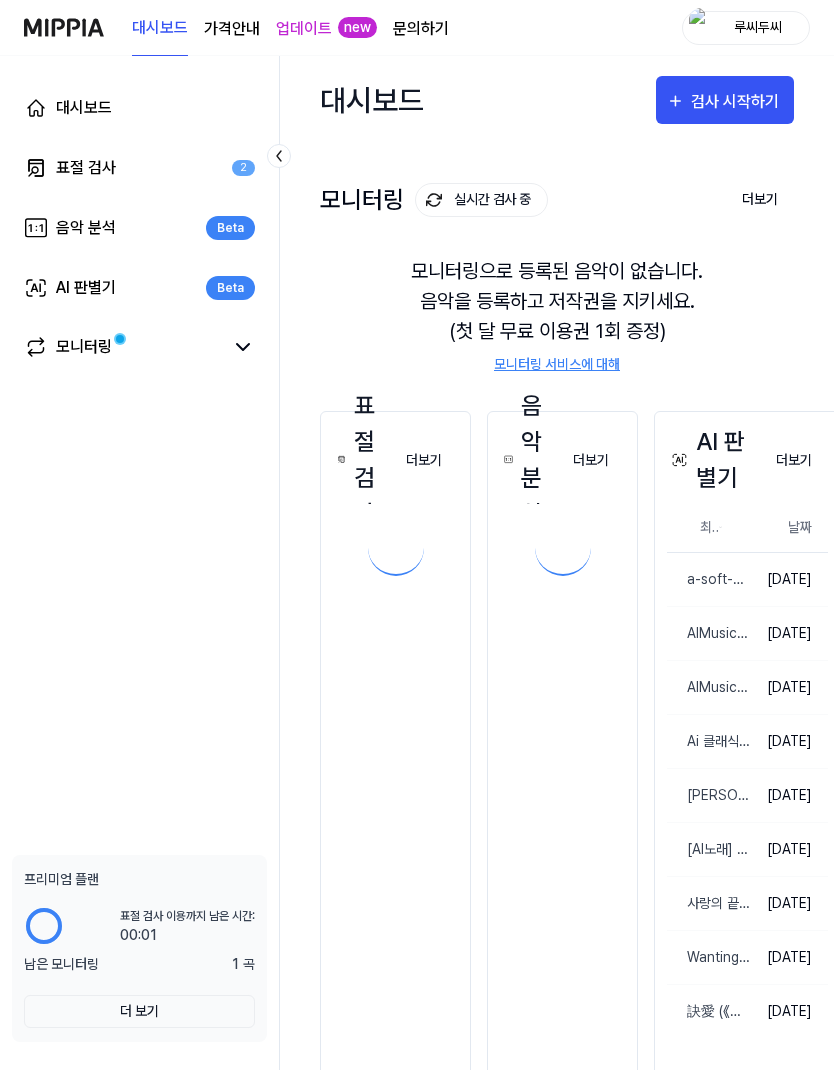 scroll, scrollTop: 0, scrollLeft: 0, axis: both 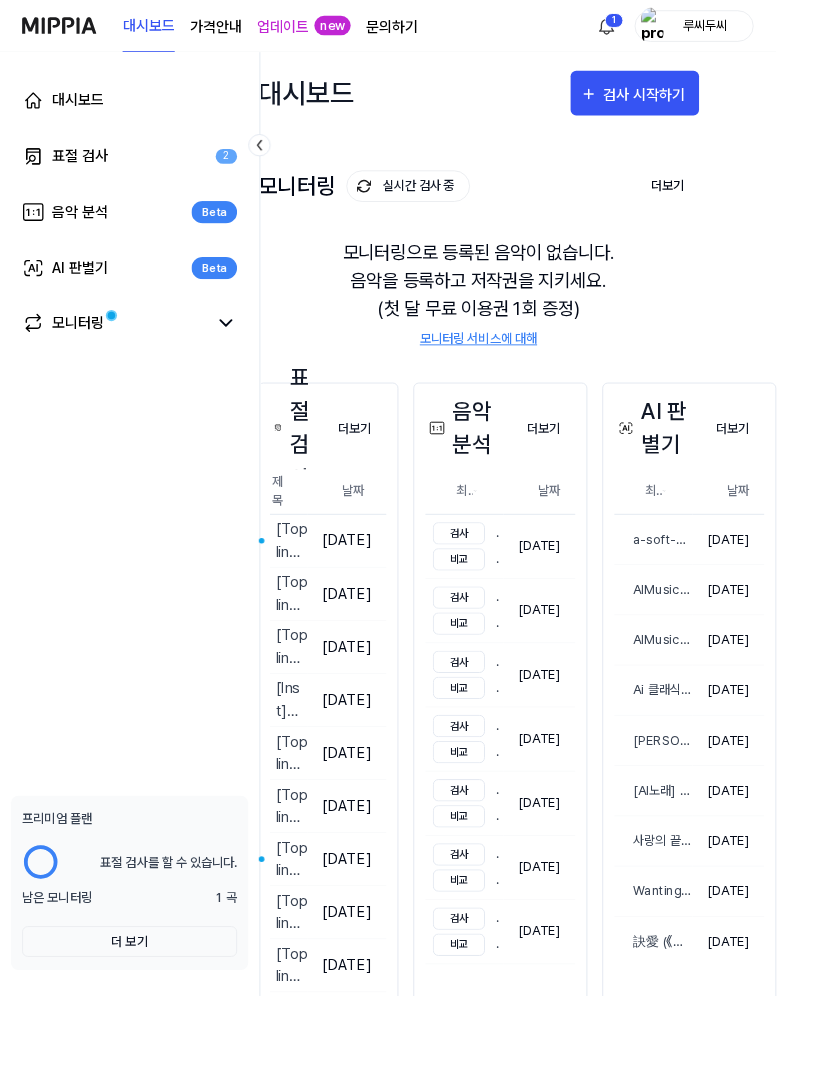 click on "대시보드" at bounding box center [139, 108] 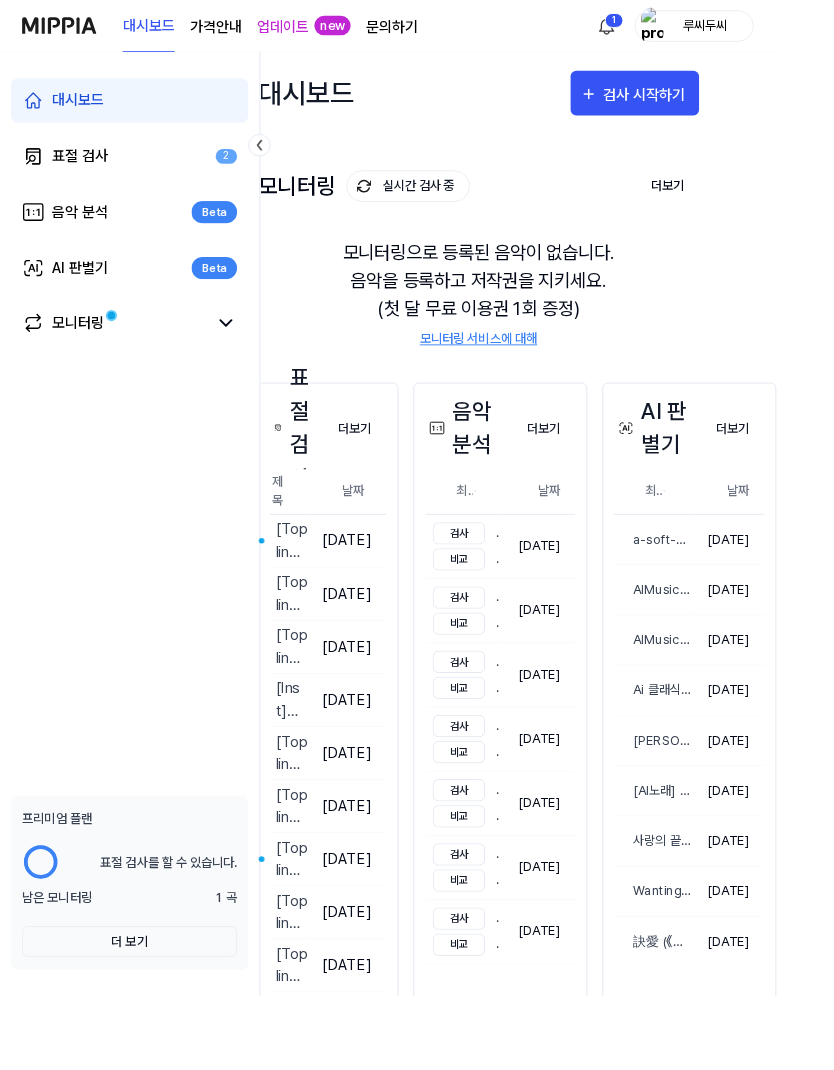 click on "표절 검사 2" at bounding box center [139, 168] 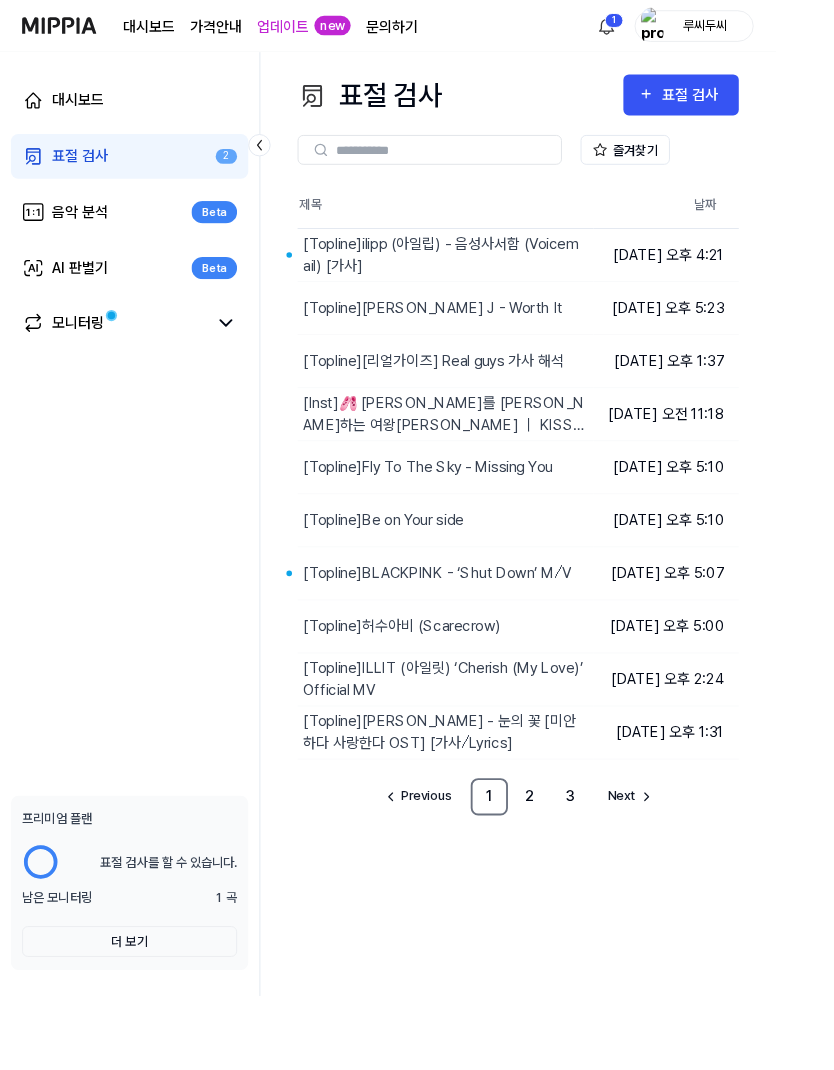 scroll, scrollTop: 0, scrollLeft: 0, axis: both 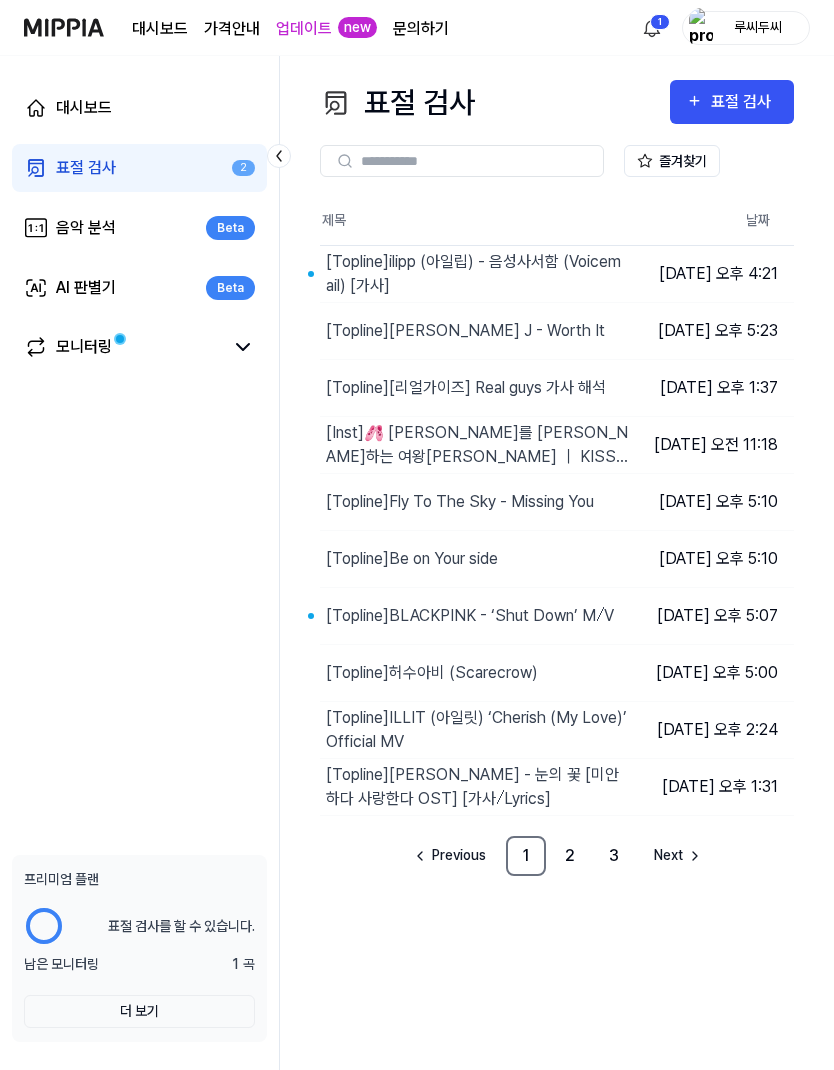 click on "결과보기" at bounding box center [0, 0] 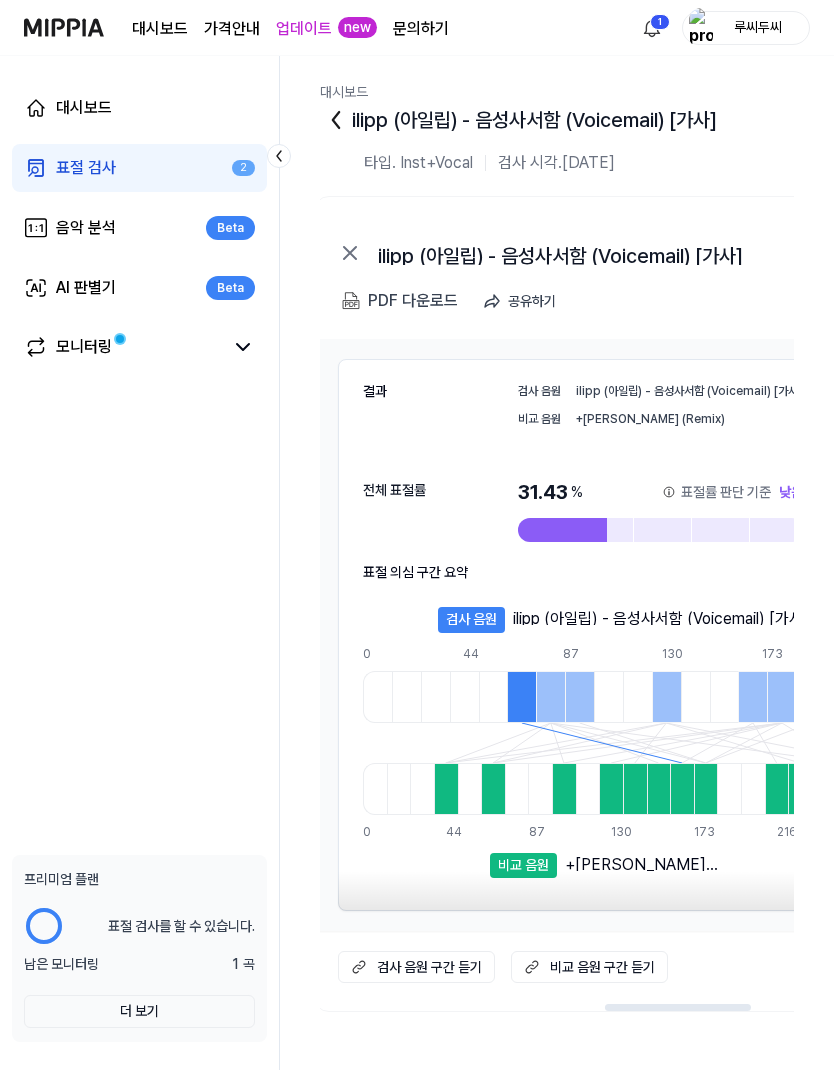 scroll, scrollTop: 0, scrollLeft: 925, axis: horizontal 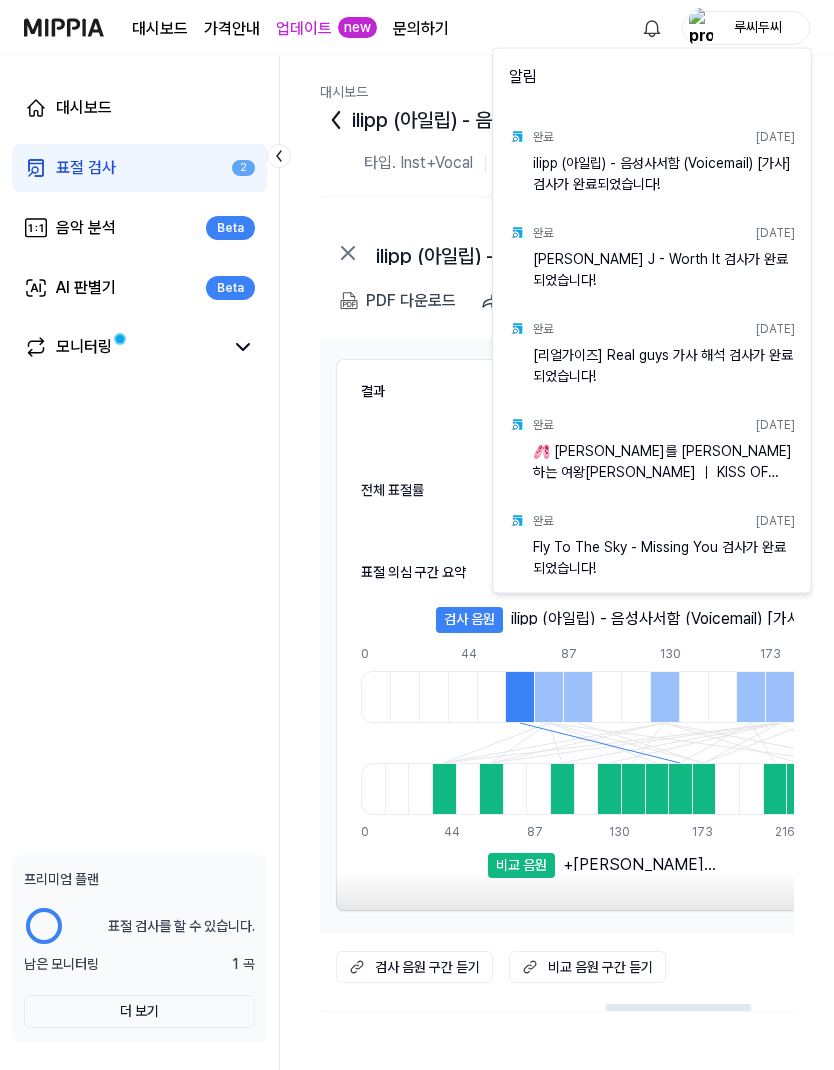 click on "대시보드 가격안내 업데이트 new 문의하기 루씨두씨 대시보드 표절 검사 2 음악 분석 Beta AI 판별기 Beta 모니터링 📋  설문조사 음원 표절 검사를 사용해보니 어떠셨나요? 여러분의 피드백을 기다리고 있습니다!  설문조사 하러 가기 프리미엄    플랜 표절 검사를 할 수 있습니다. 남은 모니터링 1   곡 더 보기 대시보드 ilipp (아일립) - 음성사서함 (Voicemail) [가사] 타입.    Inst+Vocal 검사 시각.  [DATE] 제목 표절률 타입 +[PERSON_NAME] (Remix) 31.43  % 낮음 Inst+Vocal 결과보기 우디 (Woody) - 이 노래가 클럽에서 나온다면 Fire up Official M⧸V 29.07  % 안전 Inst+Vocal 결과보기 Về ngang lỗi cũ 27.69  % 안전 Inst+Vocal 결과보기 Junto al Amanecer 27.63  % 안전 Inst+Vocal 결과보기 Bad Situations 26.89  % 안전 Inst+Vocal 결과보기 Partijam 26.87  % 안전 Inst+Vocal 결과보기 Autopilot 26.32  % 안전 Inst+Vocal 결과보기 SAKIR SINGER 7020 26.07  %" at bounding box center [417, 535] 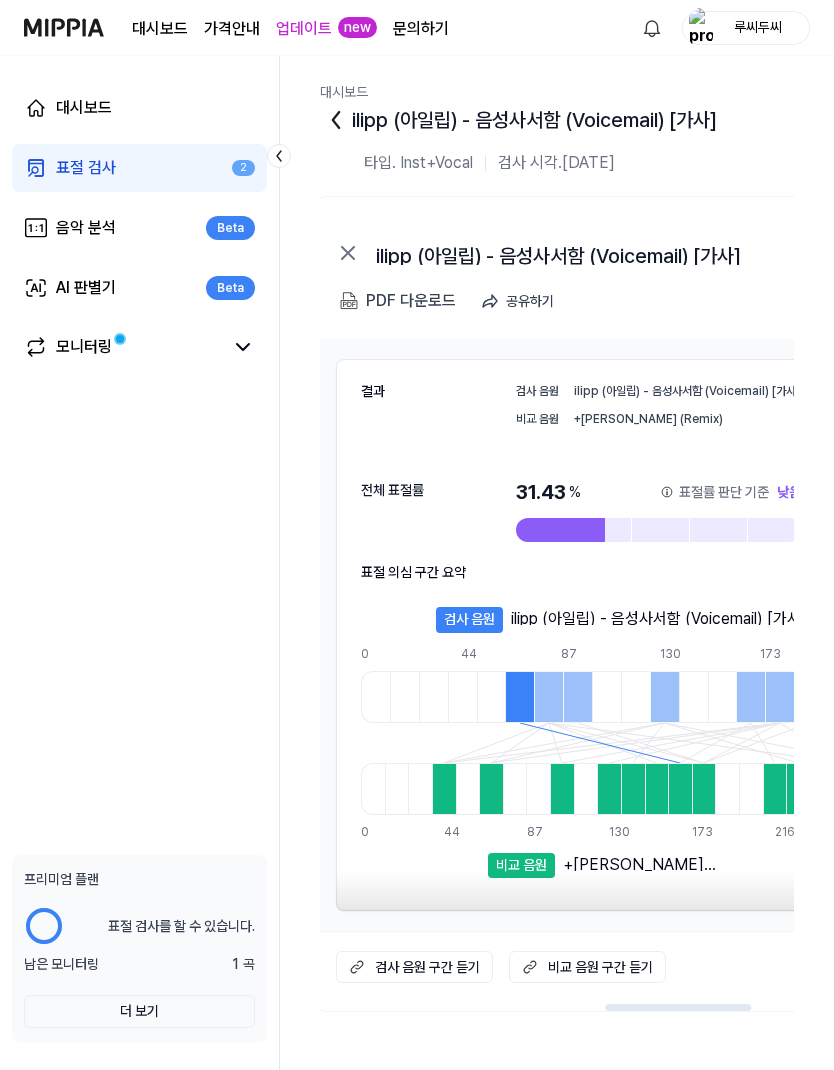 click on "new" at bounding box center [357, 27] 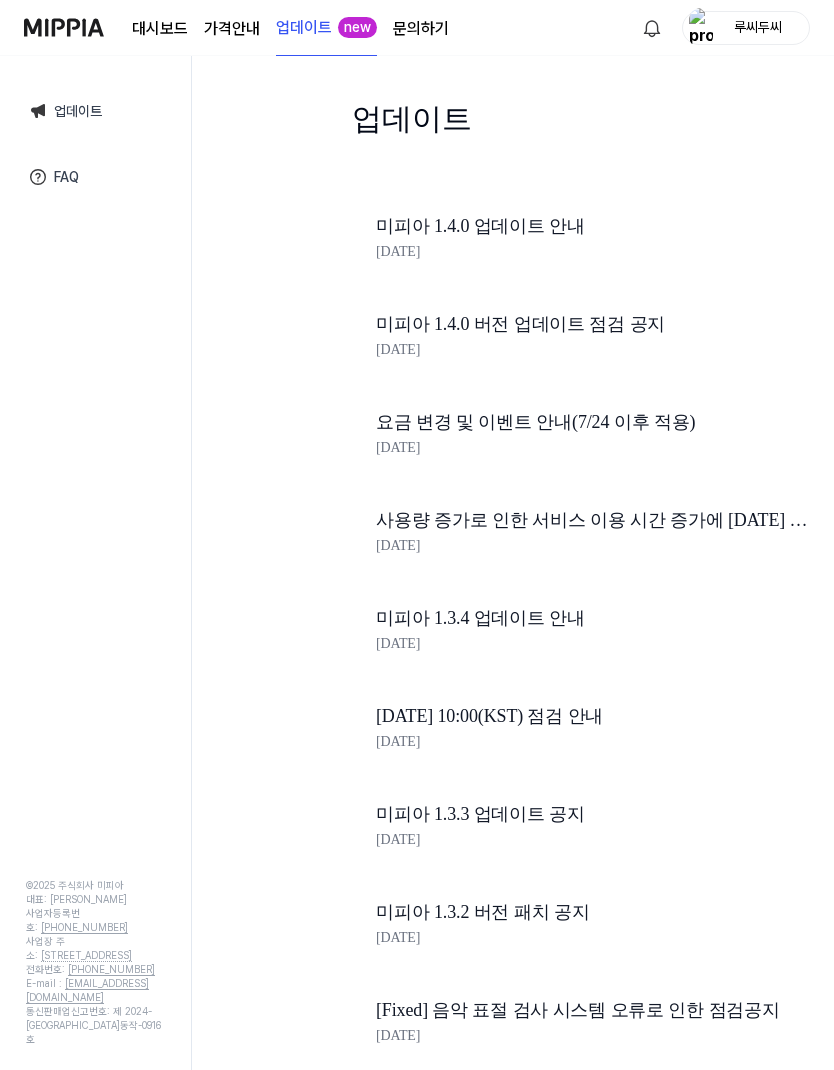 click on "[DATE]" at bounding box center (593, 252) 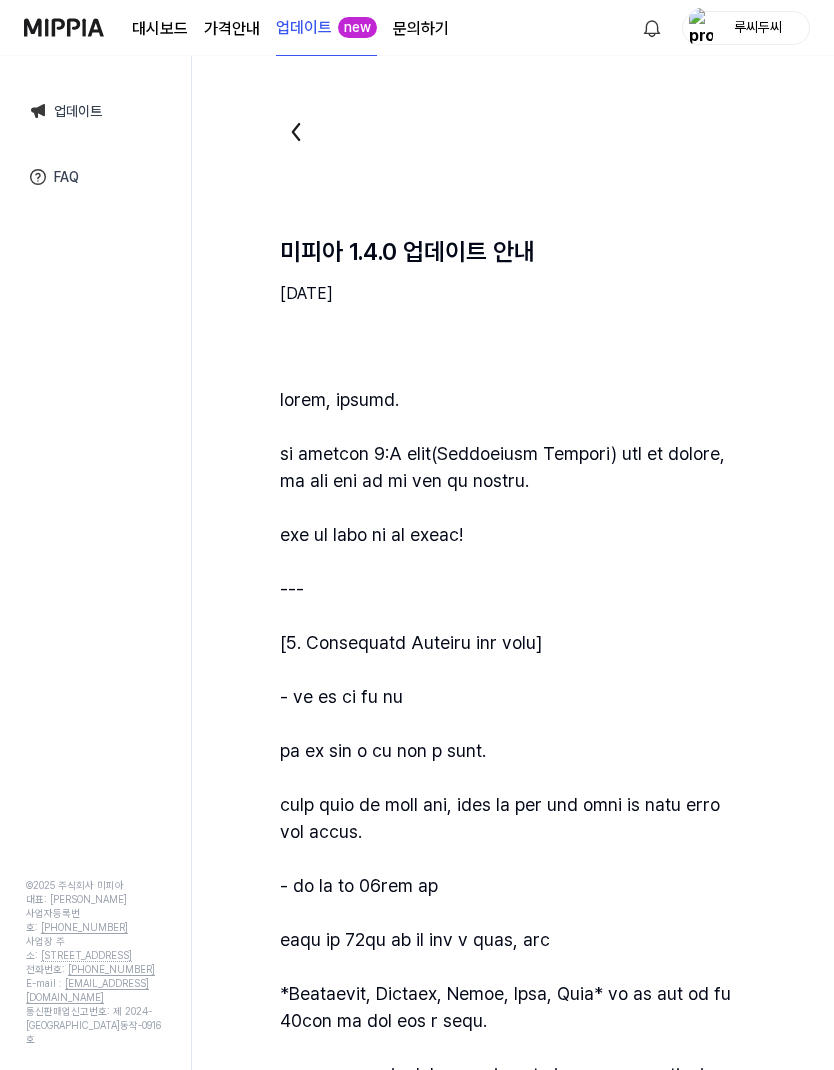 scroll, scrollTop: -2, scrollLeft: 0, axis: vertical 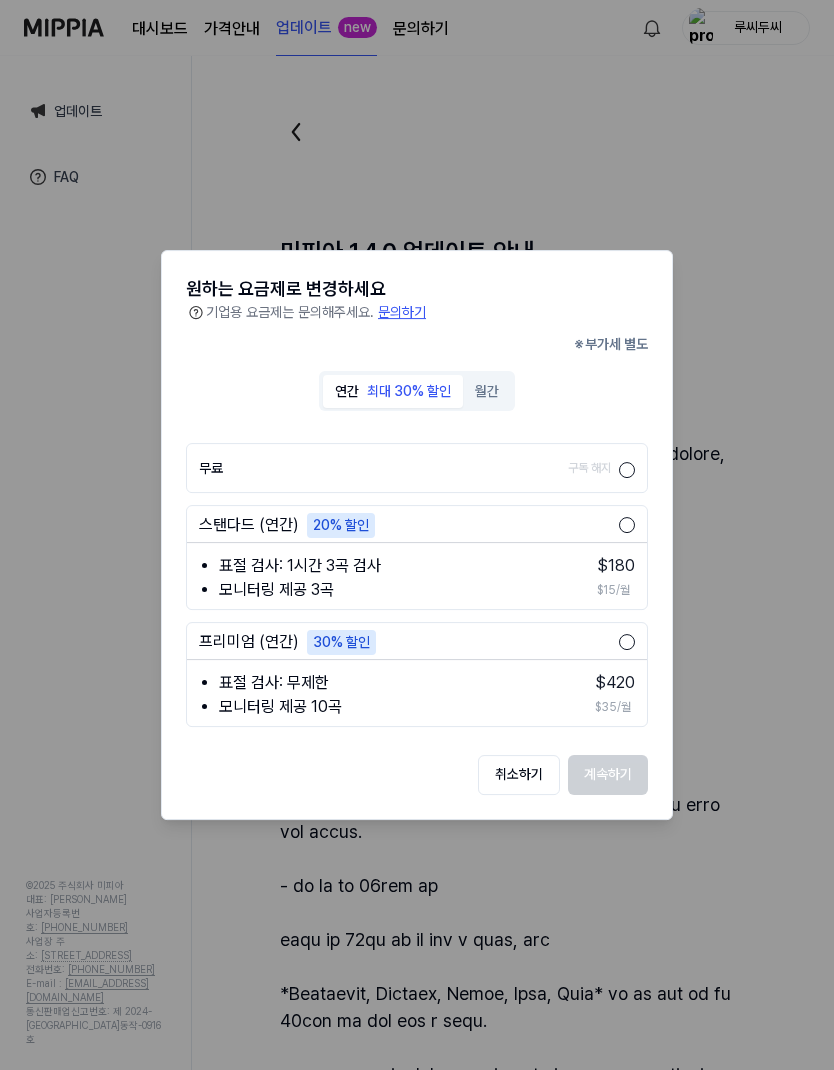 click on "취소하기" at bounding box center [519, 775] 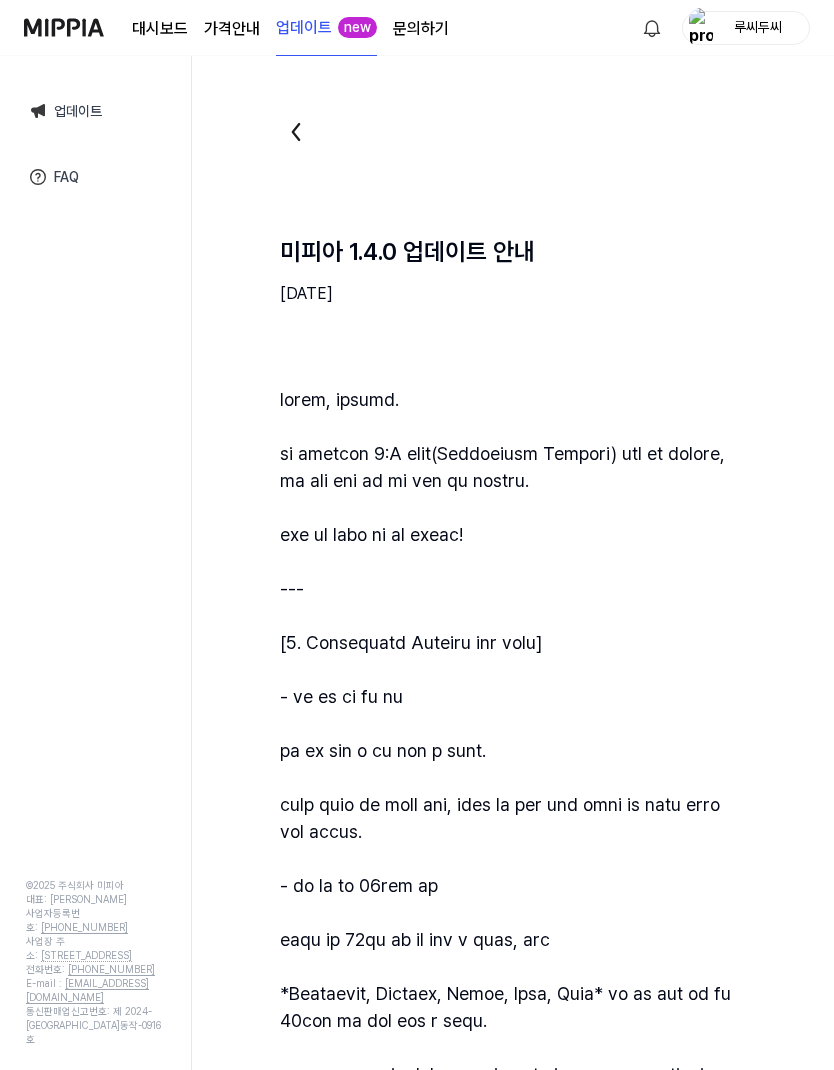 click on "업데이트" at bounding box center (304, 28) 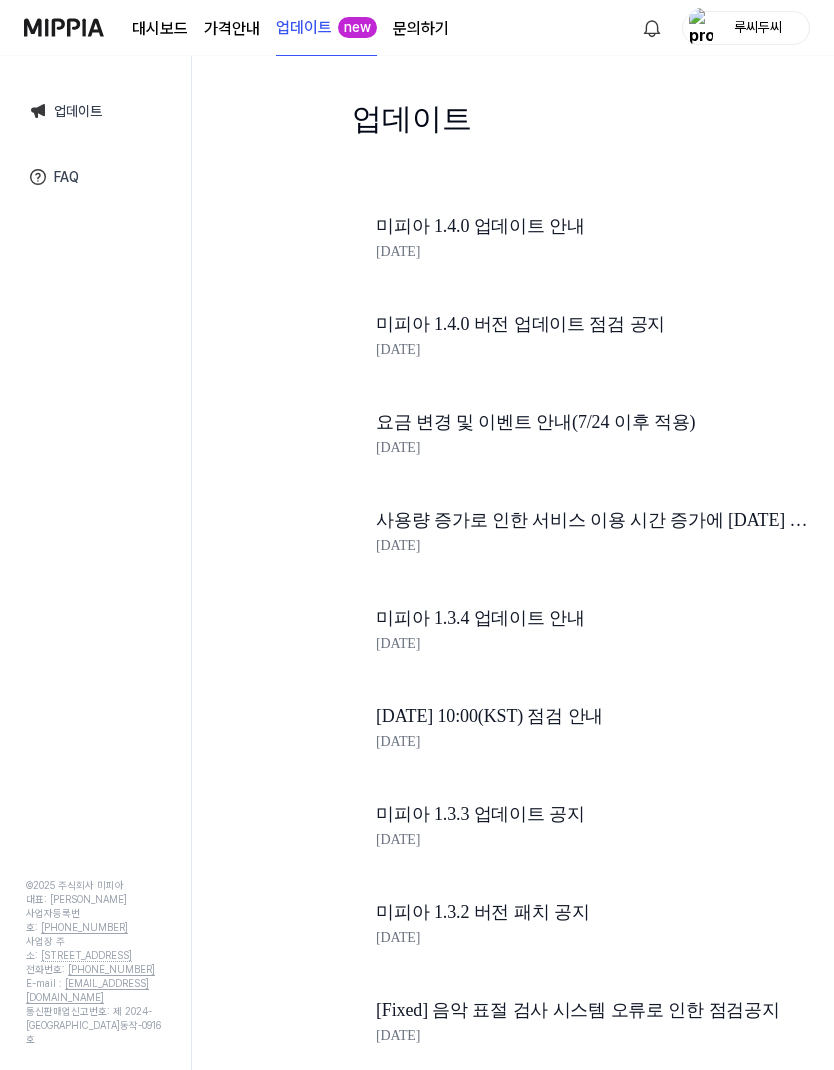 click on "가격안내" at bounding box center [232, 29] 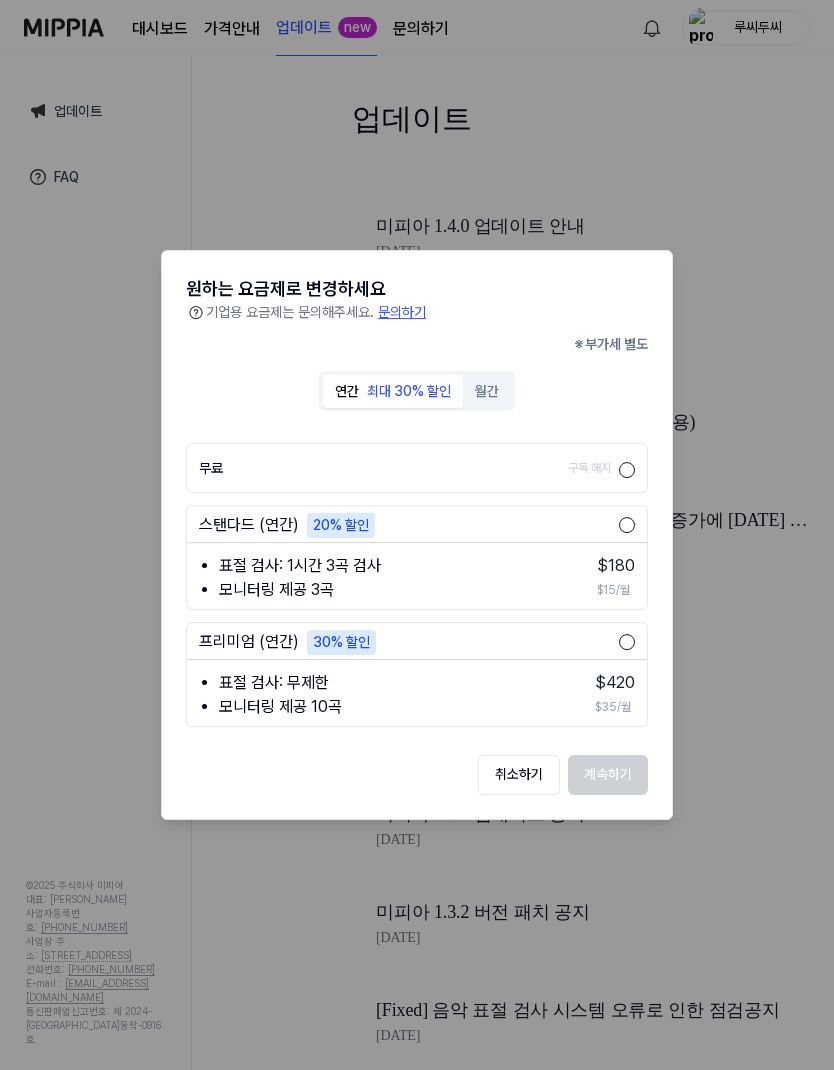 click on "월간" at bounding box center [487, 391] 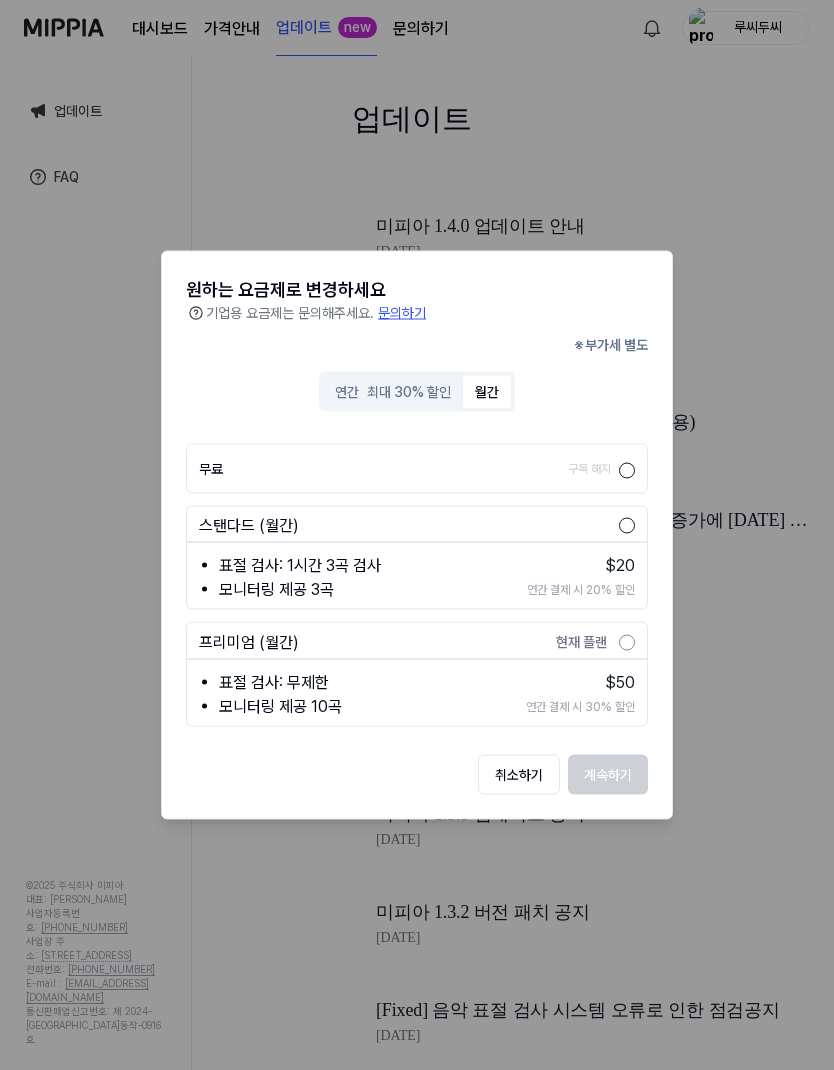 click on "연간 최대 30% 할인" at bounding box center (393, 391) 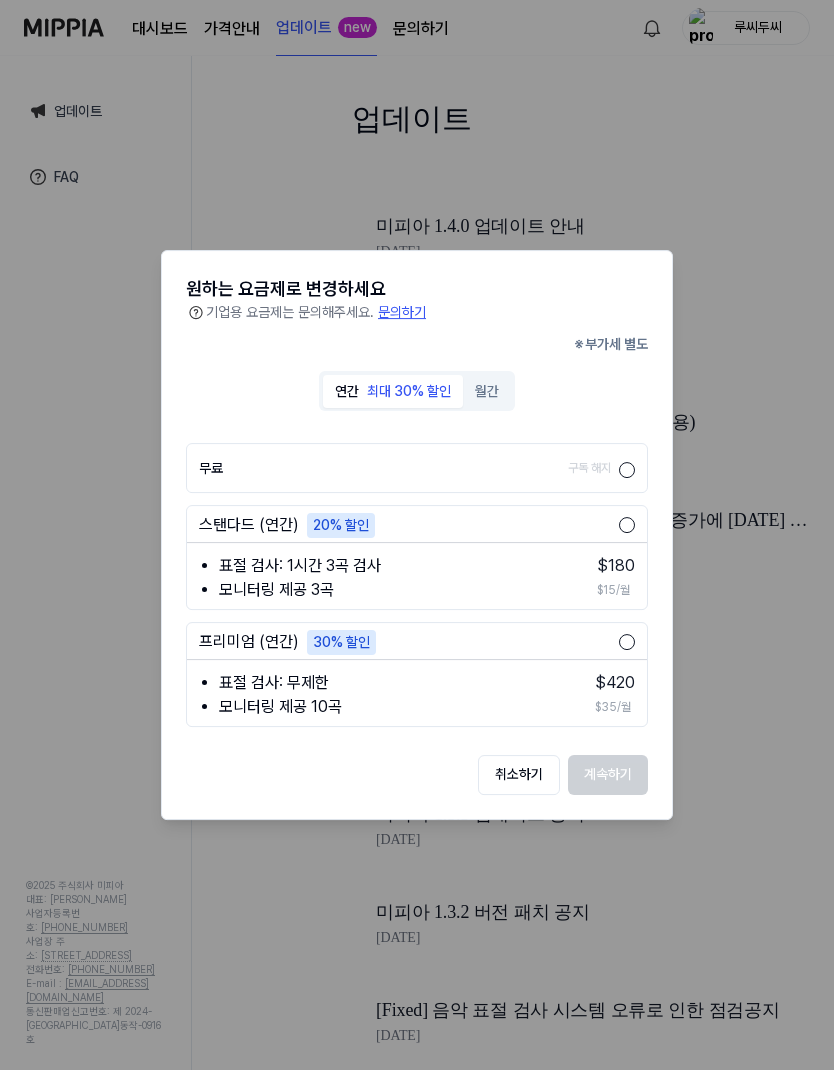 click on "월간" at bounding box center [487, 391] 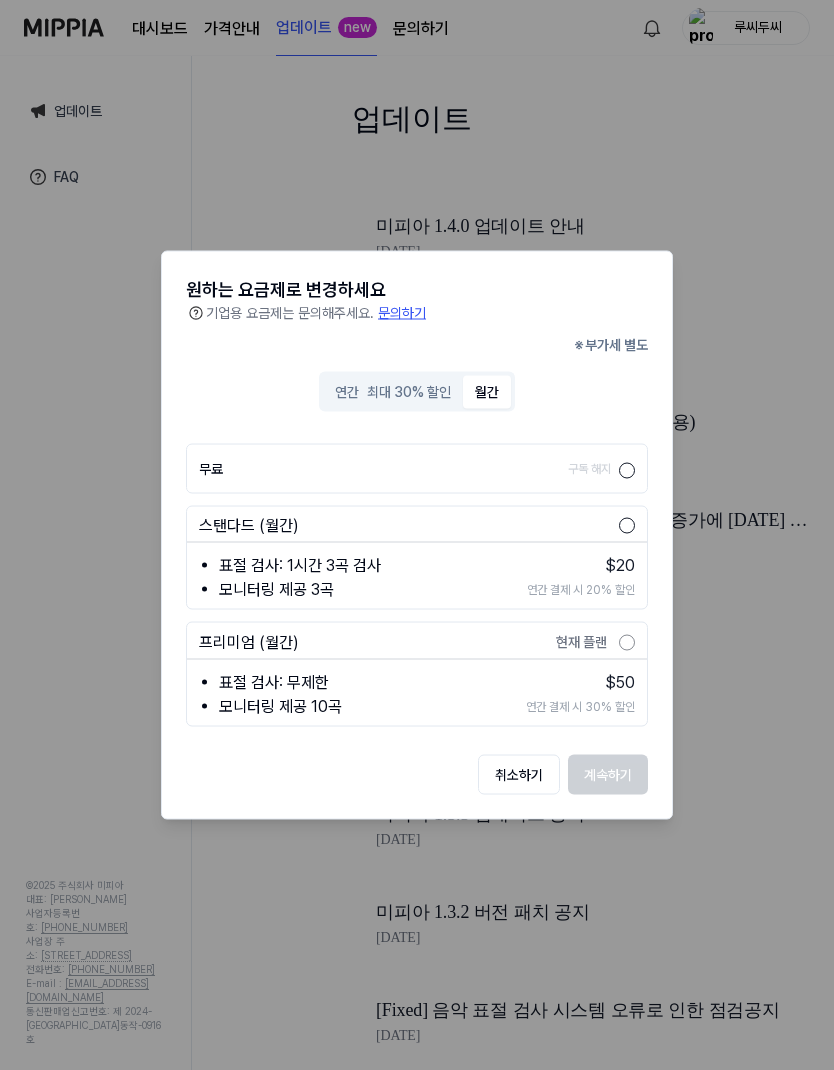 click on "취소하기" at bounding box center (519, 775) 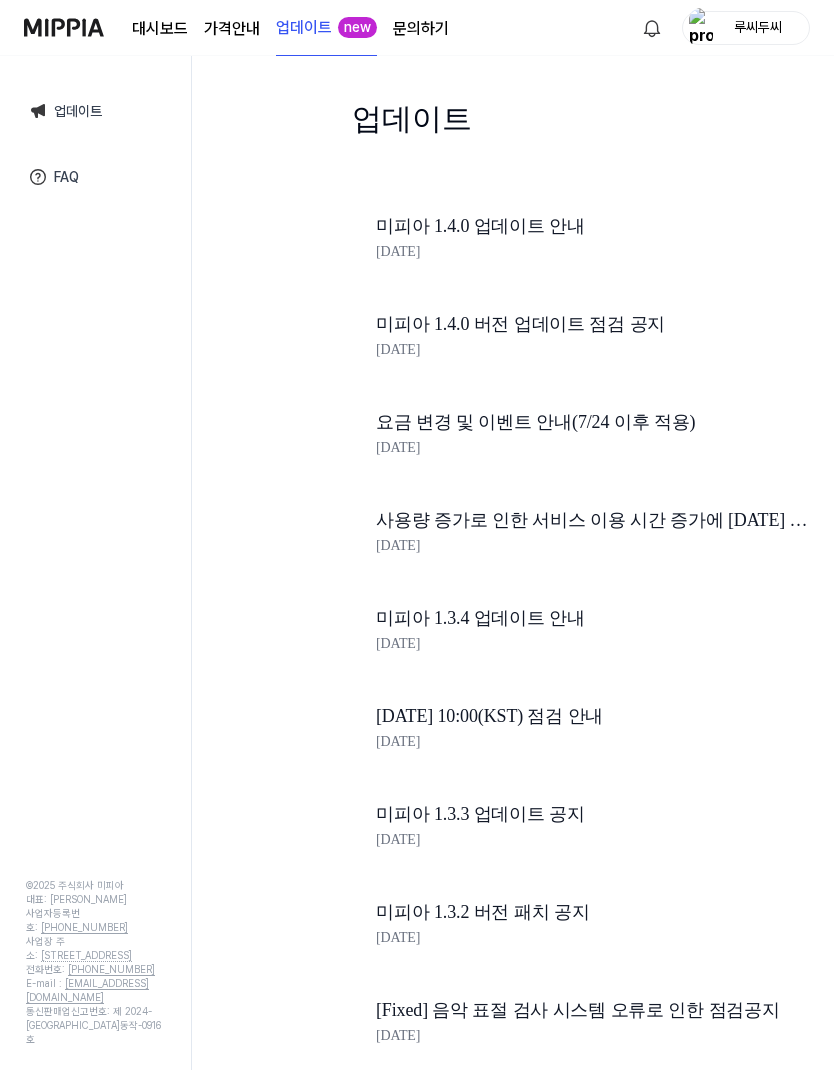 click on "대시보드" at bounding box center (160, 29) 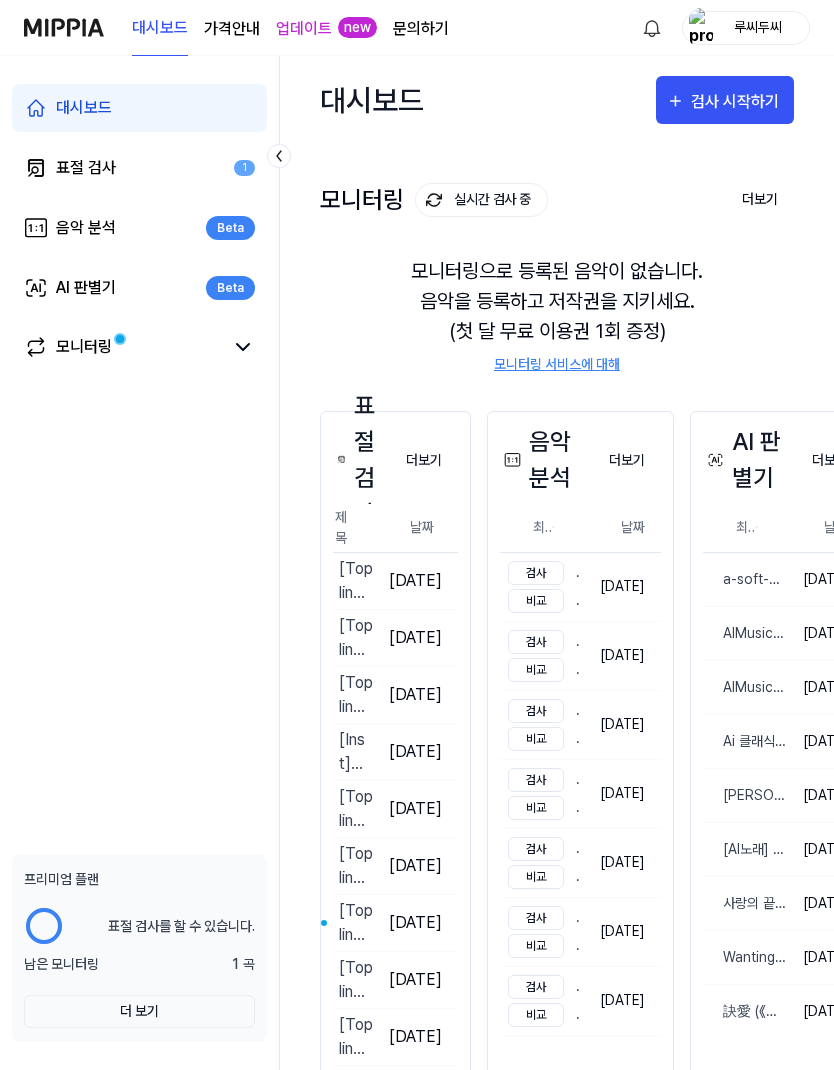 click on "가격안내" at bounding box center (232, 29) 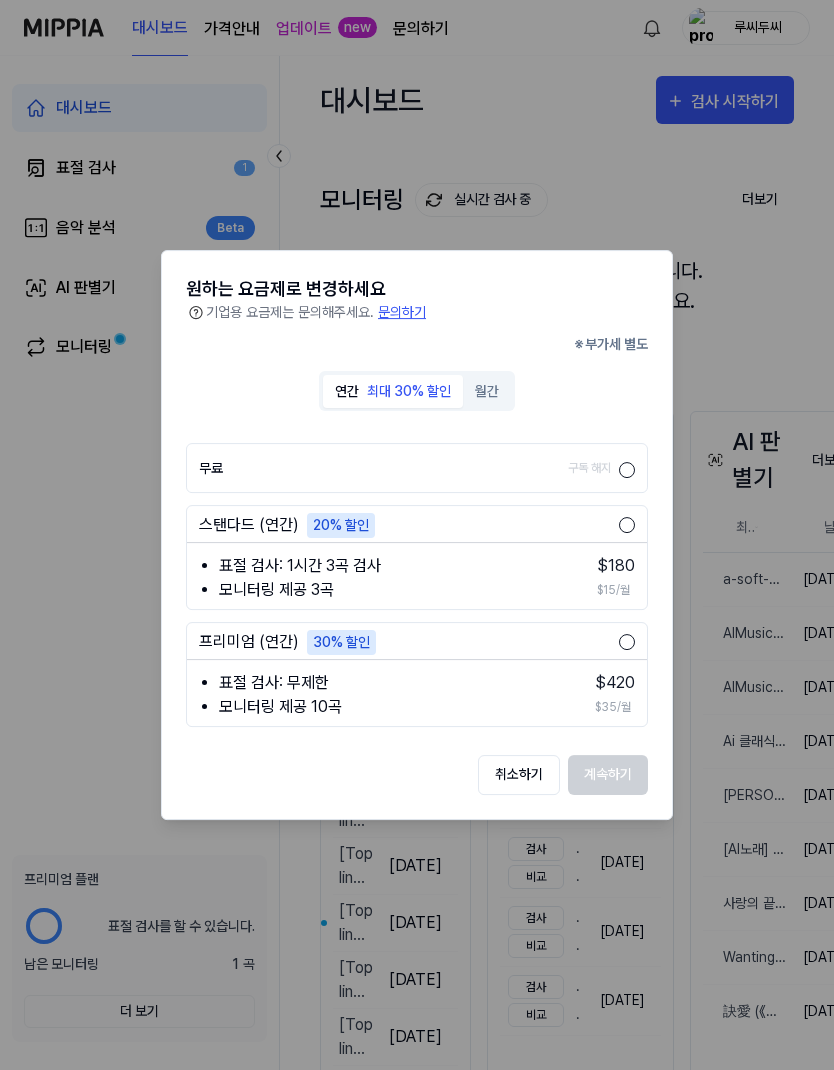 click on "원하는 요금제로 변경하세요 기업용 요금제는 문의해주세요. 문의하기 ※ 부가세 별도" at bounding box center (417, 315) 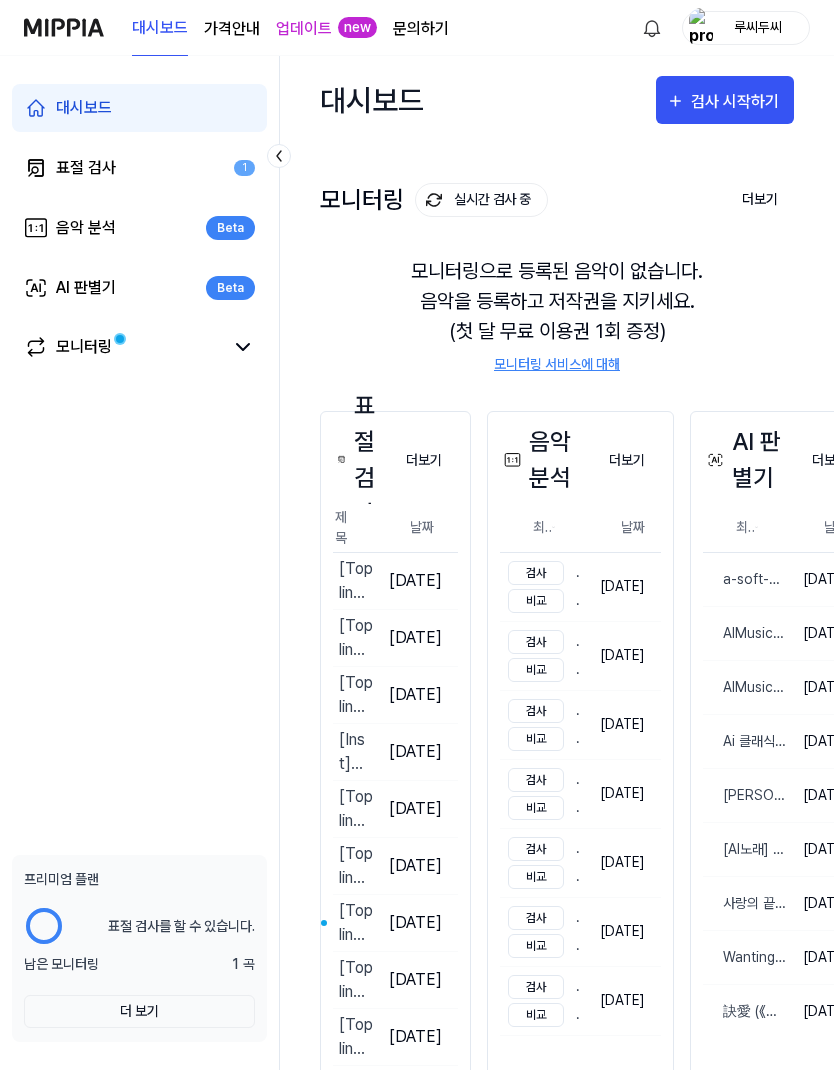 click on "가격안내" at bounding box center (232, 29) 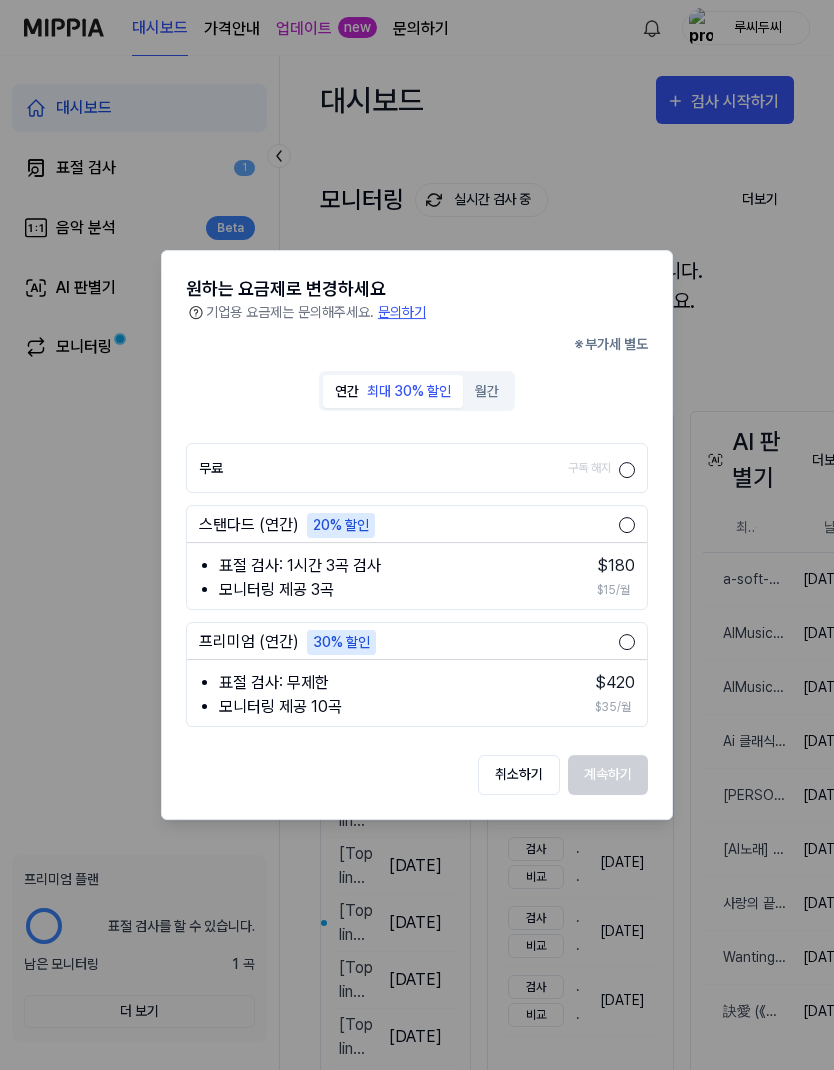 click on "취소하기" at bounding box center [519, 775] 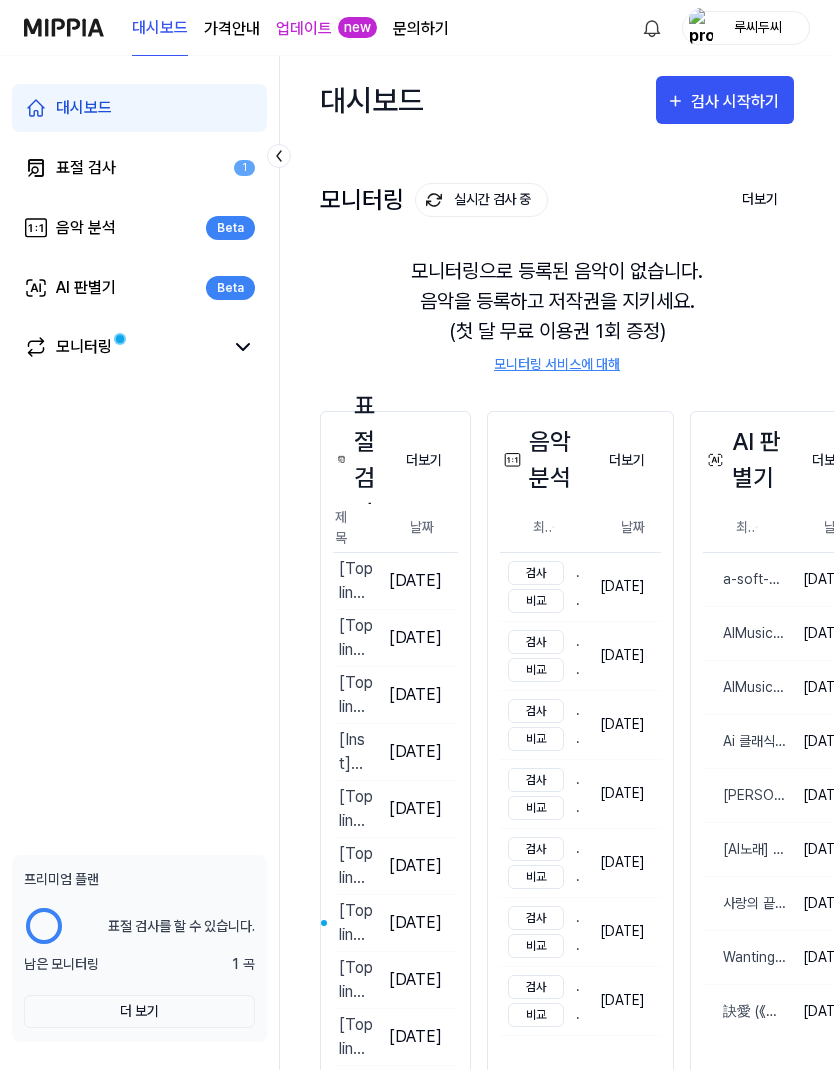 click on "가격안내" at bounding box center [232, 29] 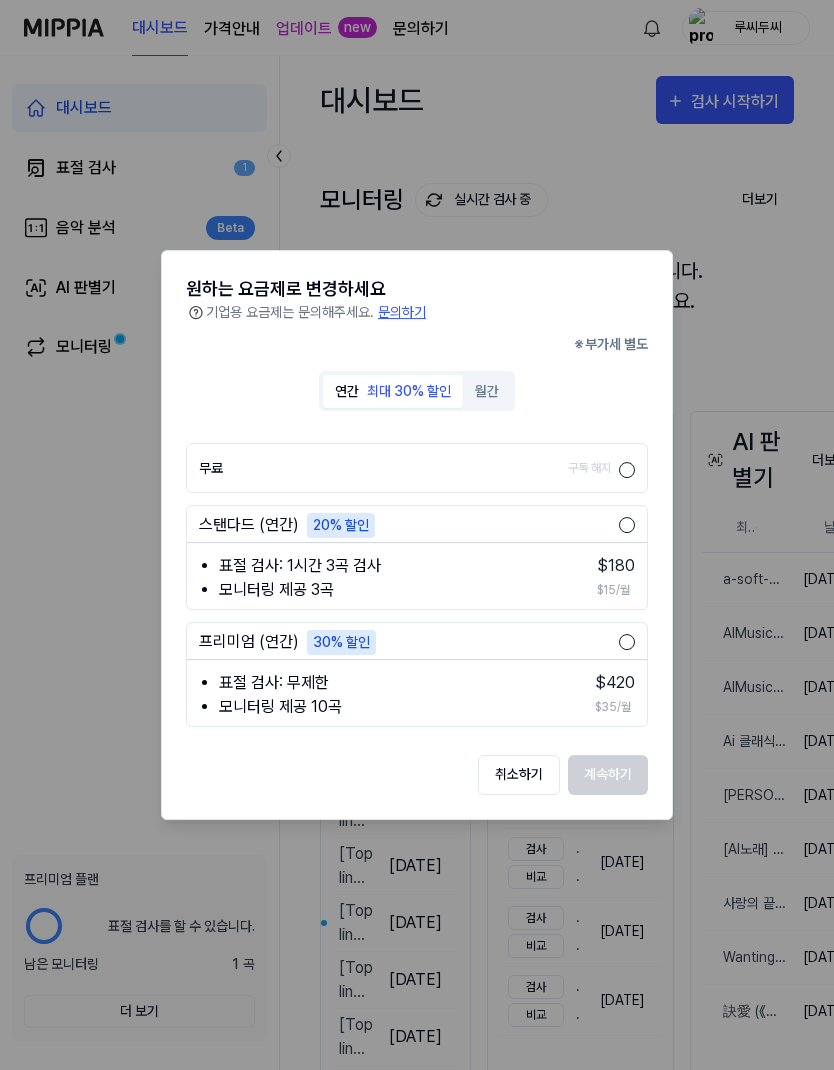 click on "취소하기" at bounding box center (519, 775) 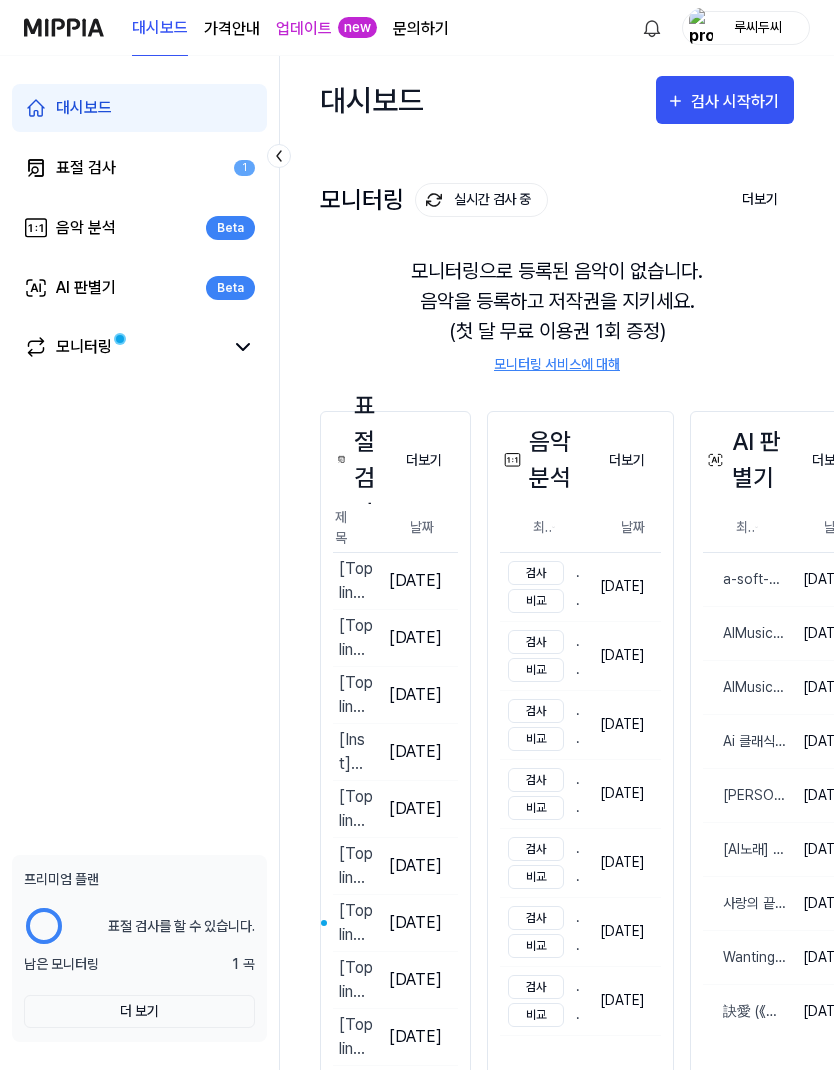 click on "음악 분석 Beta" at bounding box center (139, 228) 